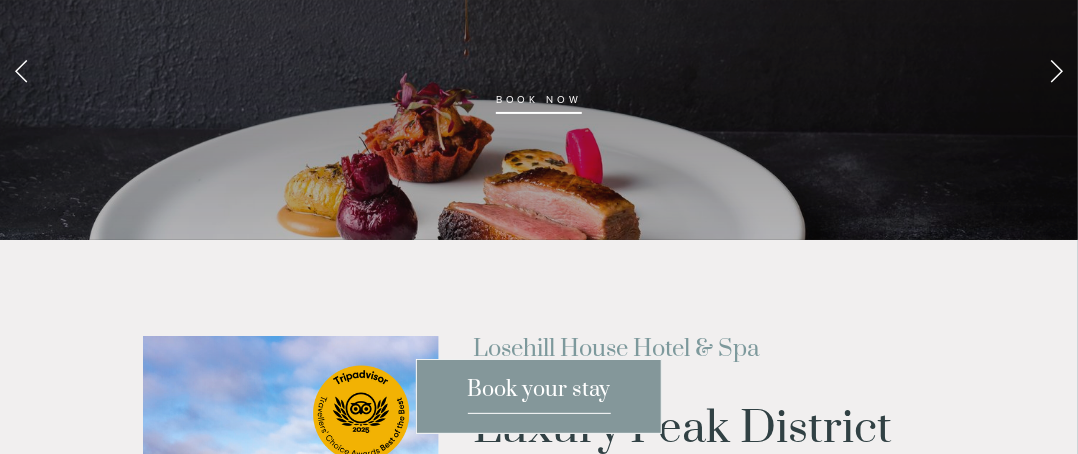 scroll, scrollTop: 0, scrollLeft: 0, axis: both 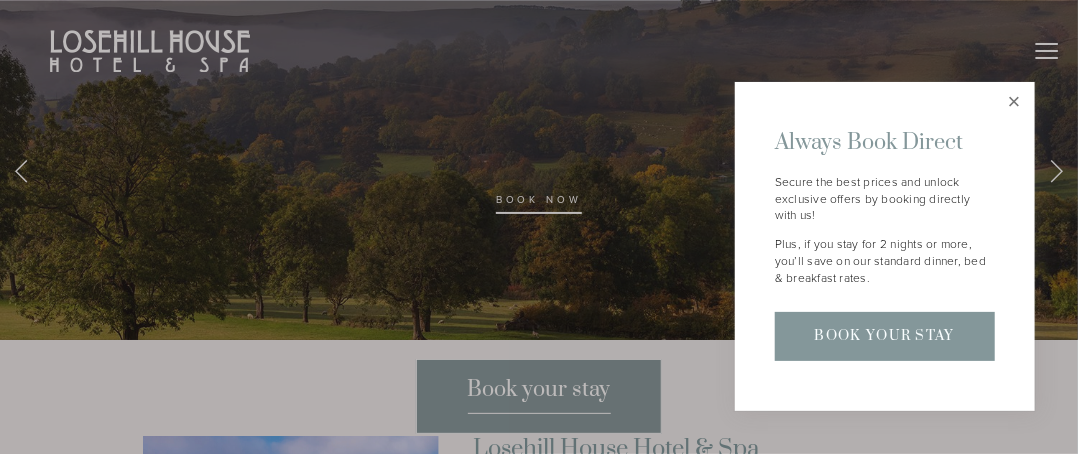 click at bounding box center (1014, 102) 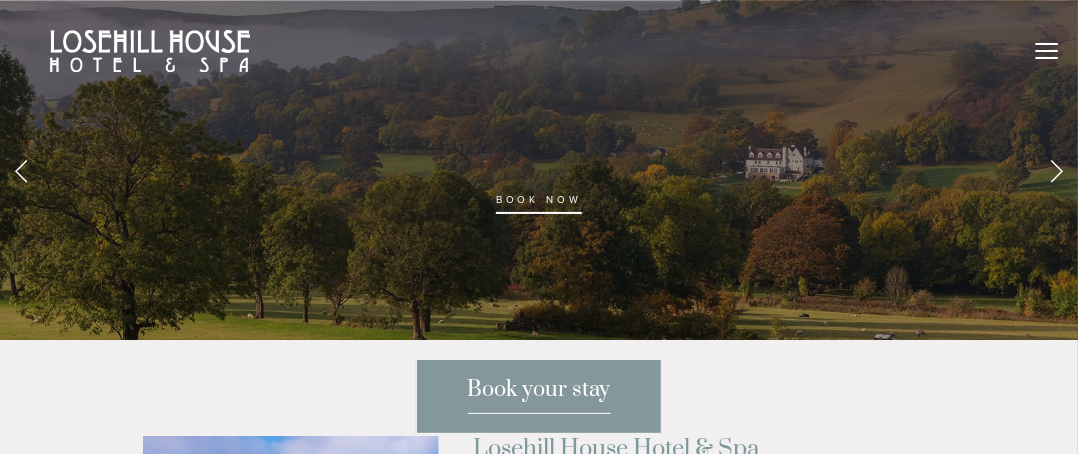 click at bounding box center [1056, 170] 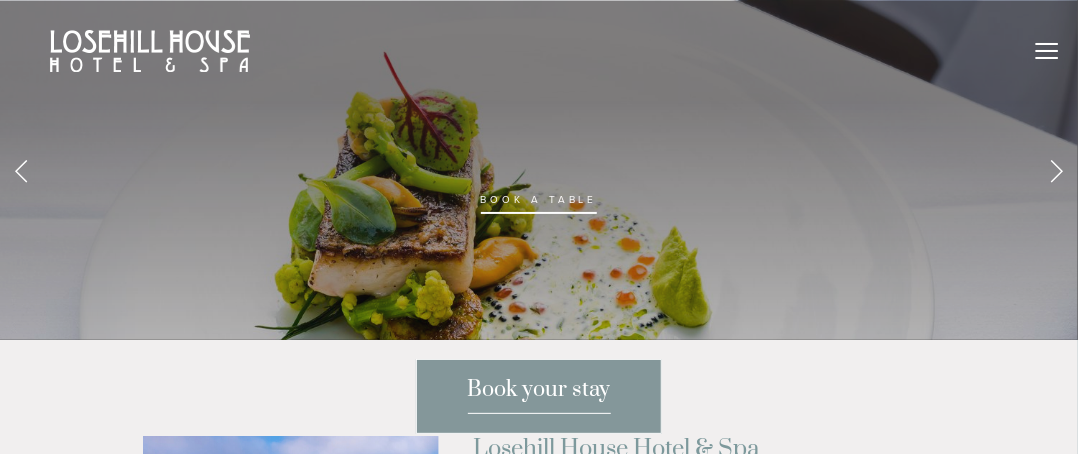 click at bounding box center (1056, 170) 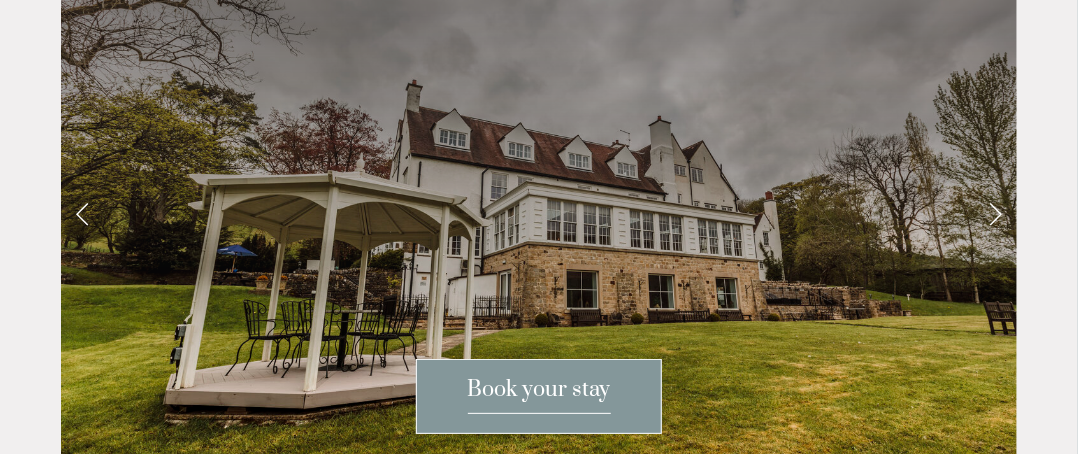 scroll, scrollTop: 3300, scrollLeft: 0, axis: vertical 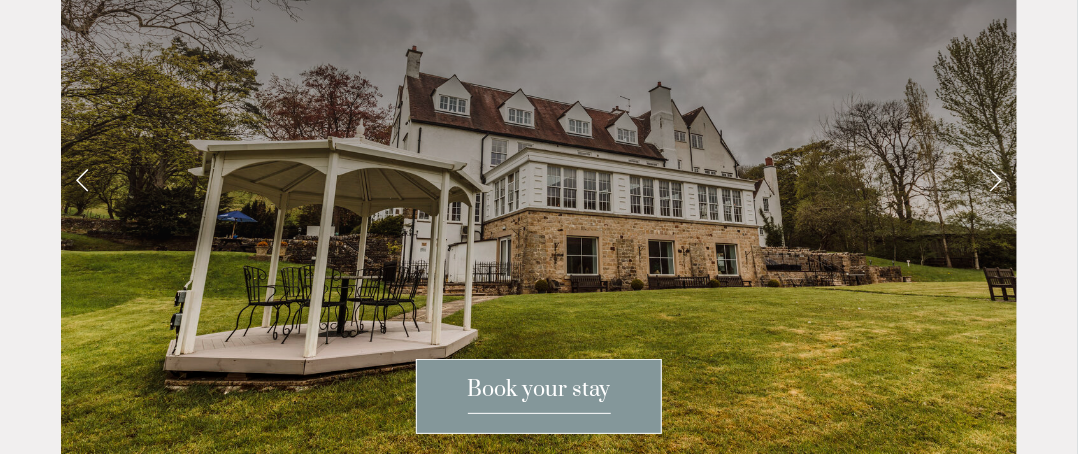 click at bounding box center [995, 179] 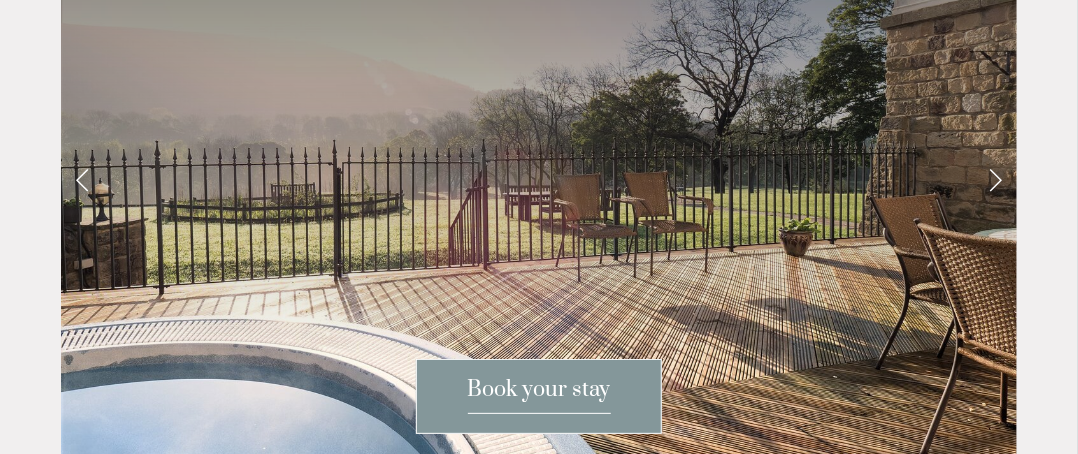 click at bounding box center [995, 179] 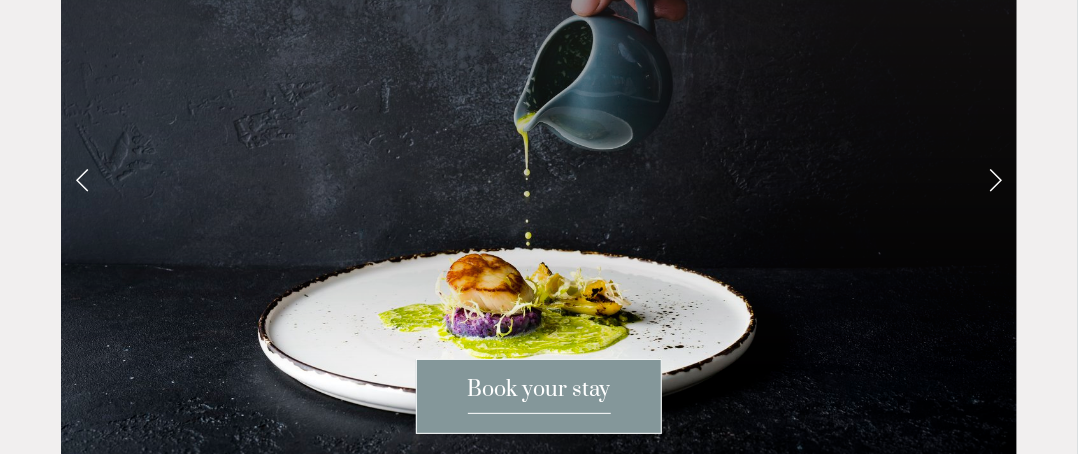 click at bounding box center (995, 179) 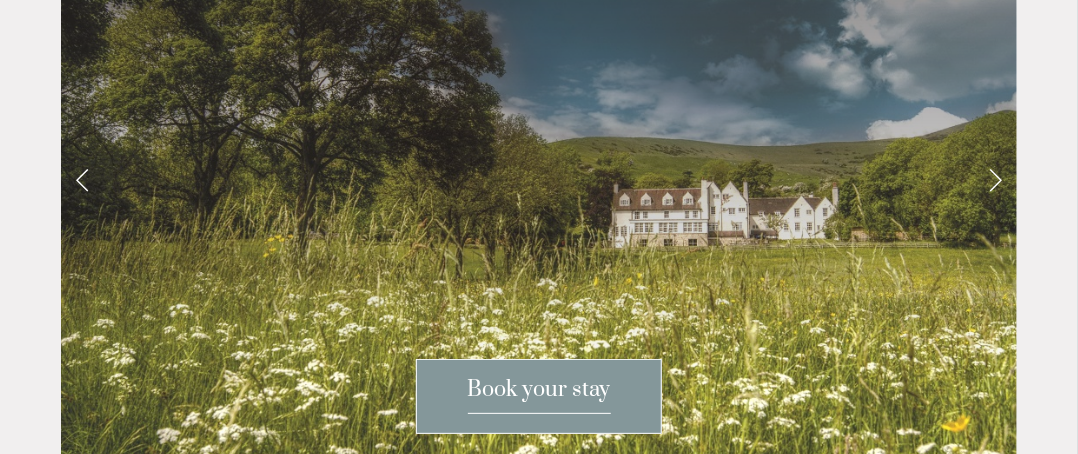 click at bounding box center (995, 179) 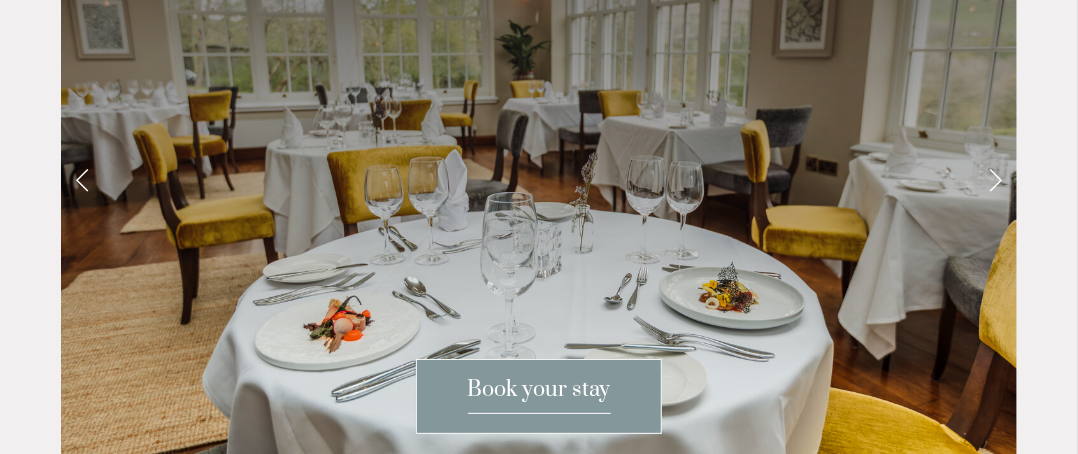 click at bounding box center (995, 179) 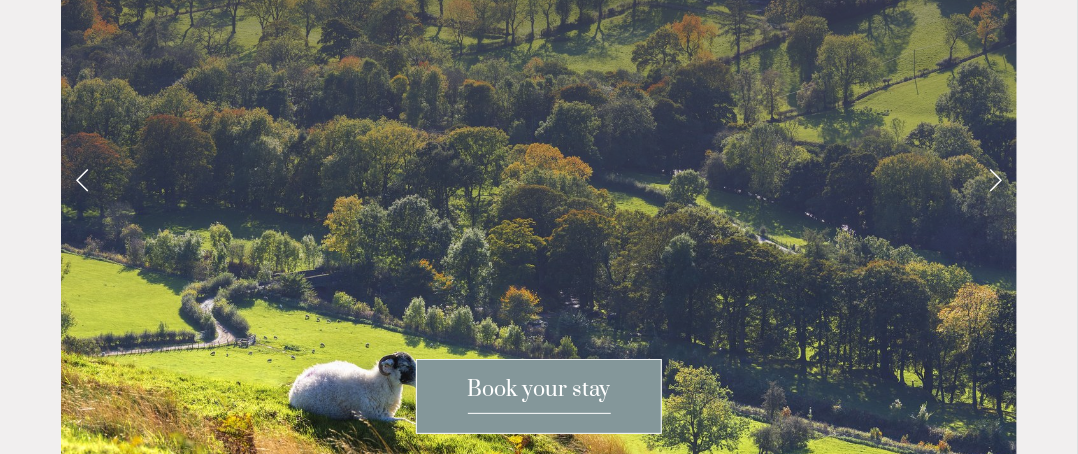 click at bounding box center [995, 179] 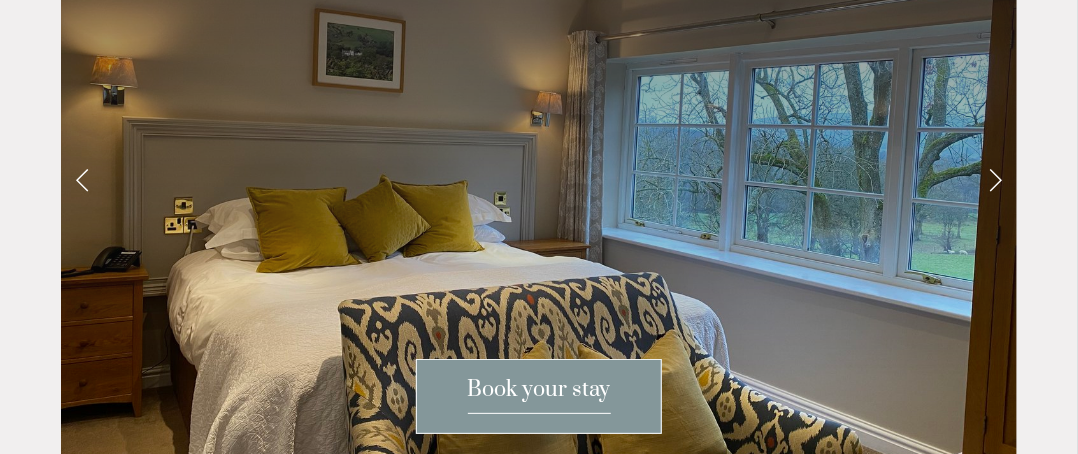 click at bounding box center (995, 179) 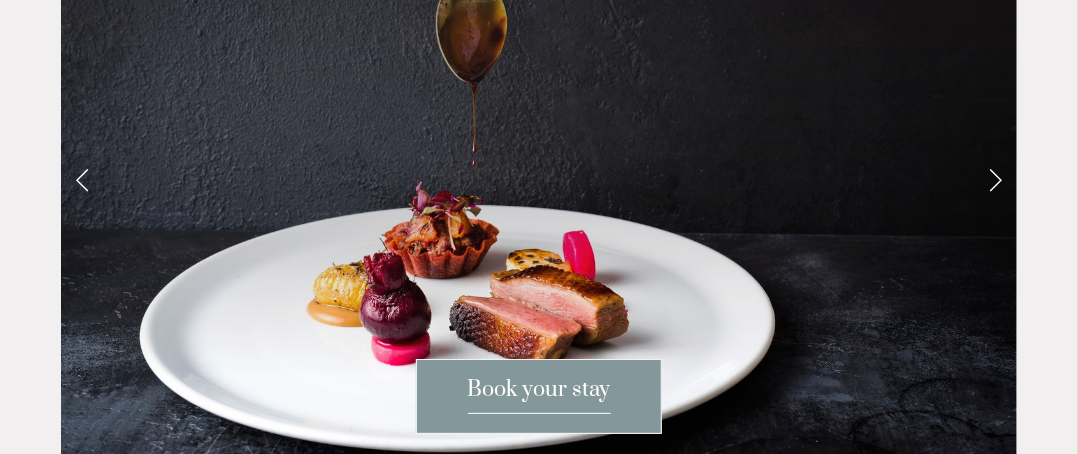click at bounding box center [995, 179] 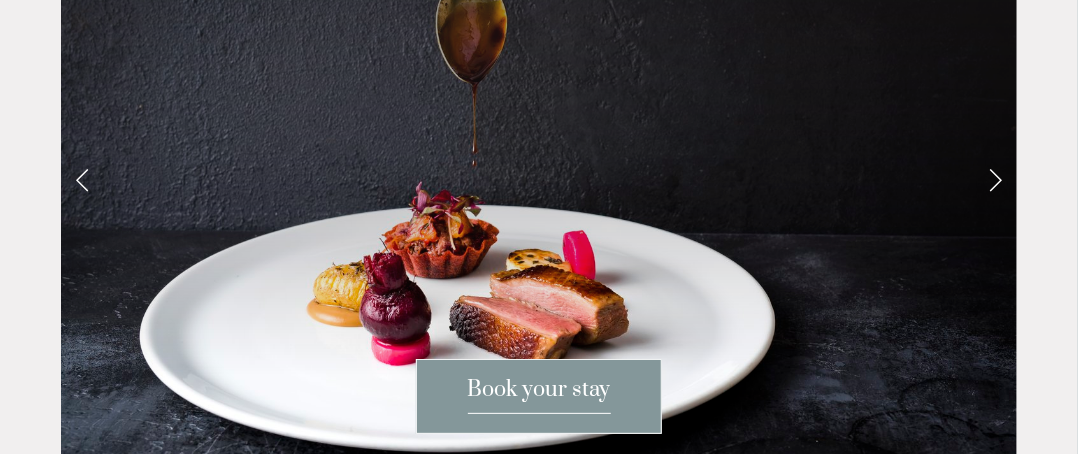 click at bounding box center (995, 179) 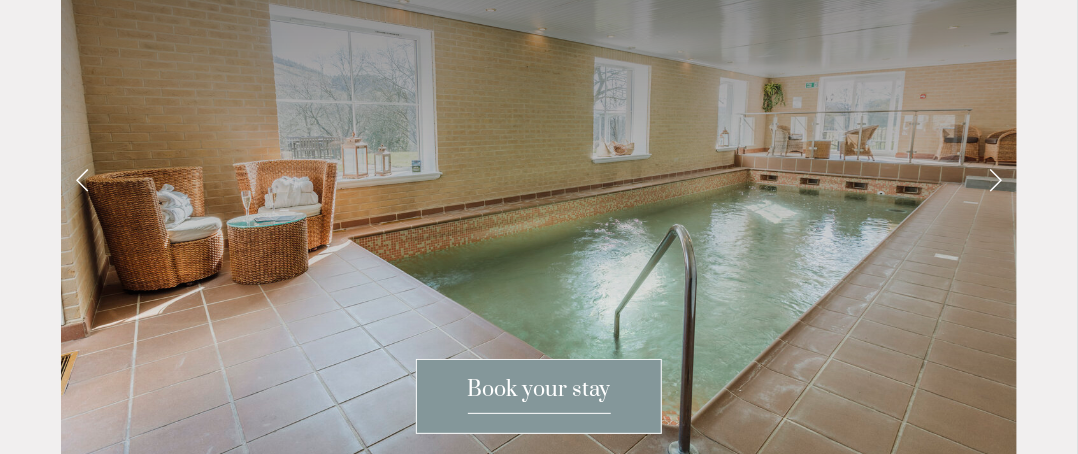 click at bounding box center [995, 179] 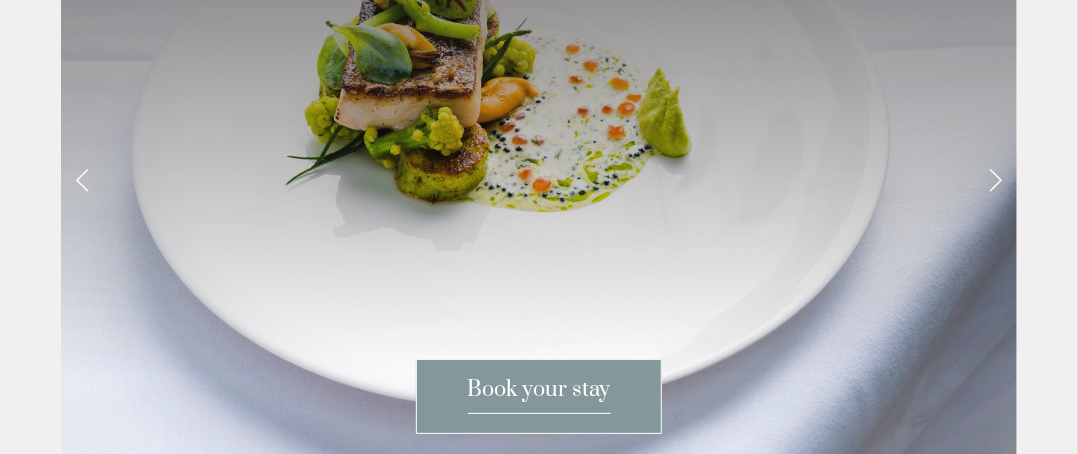 click at bounding box center (995, 179) 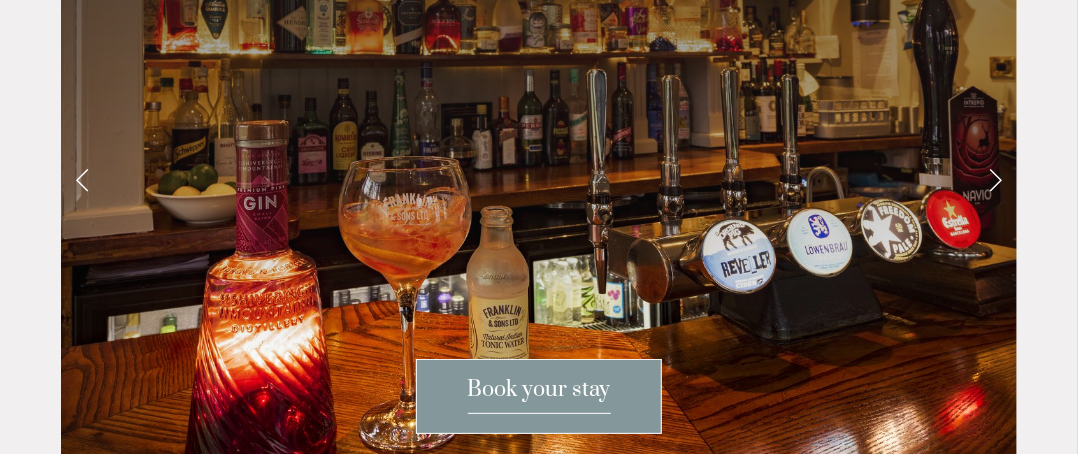 click at bounding box center (995, 179) 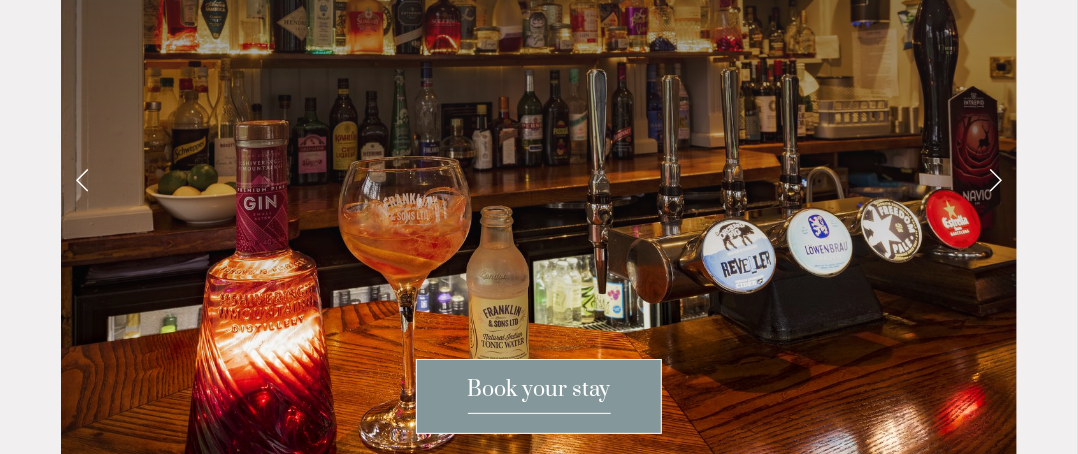 click at bounding box center (995, 179) 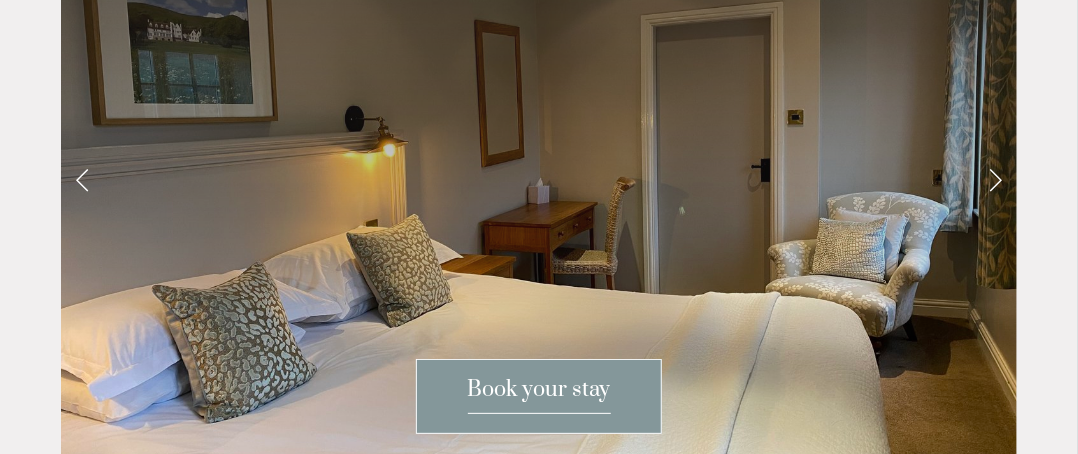 click at bounding box center [995, 179] 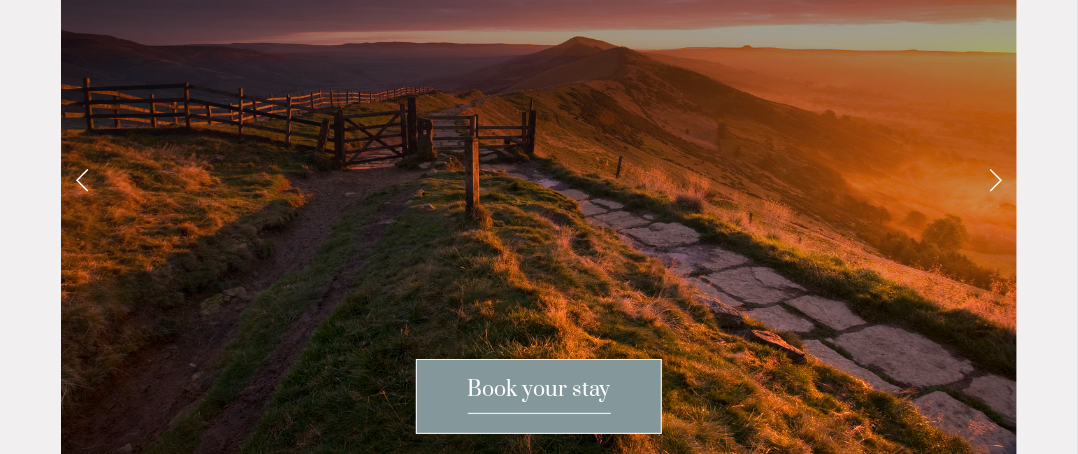 click at bounding box center [995, 179] 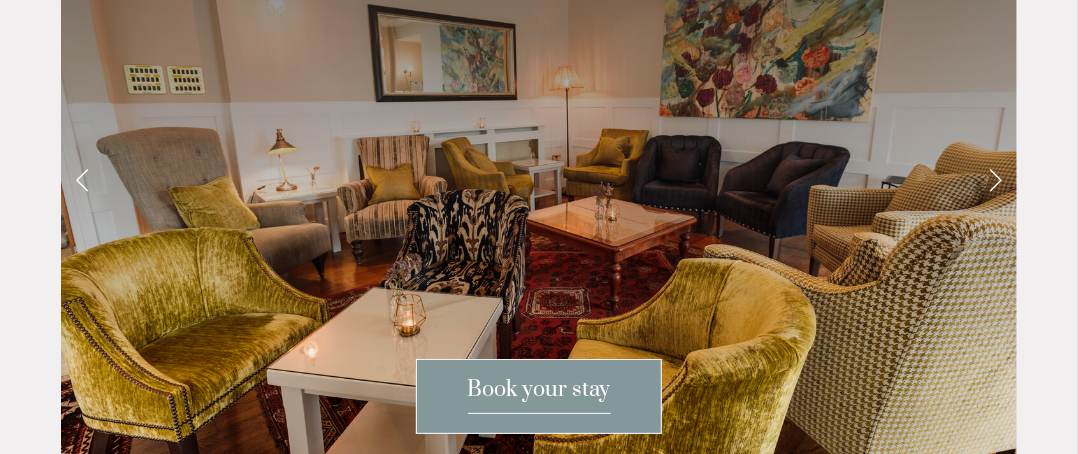 click at bounding box center [995, 179] 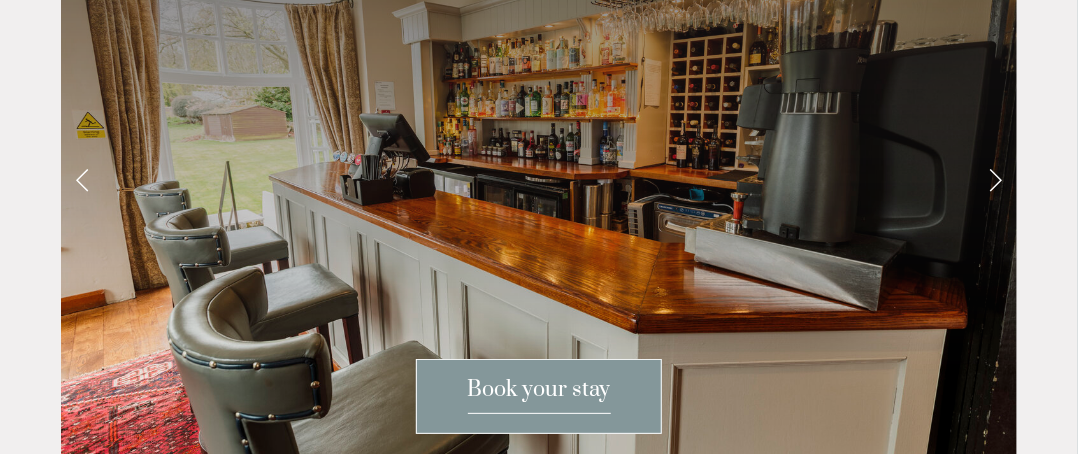 click at bounding box center [995, 179] 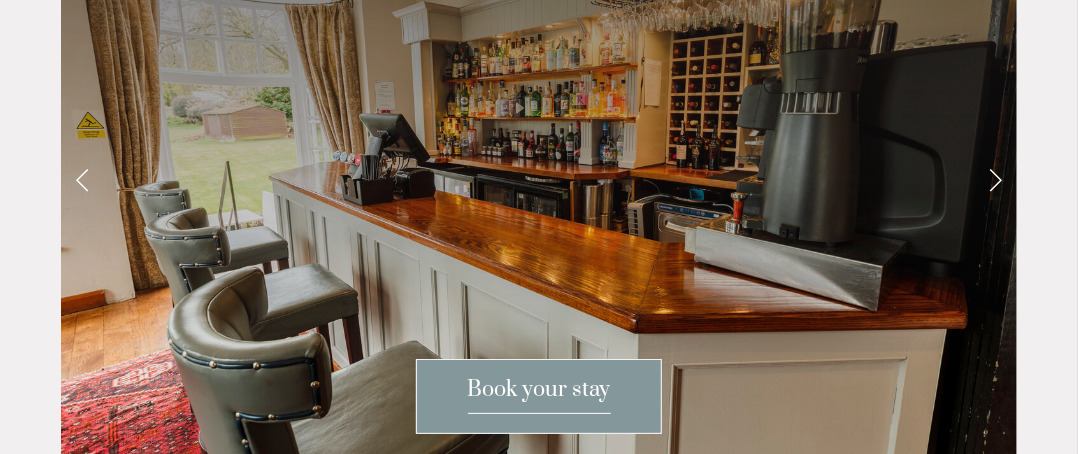 click at bounding box center [995, 179] 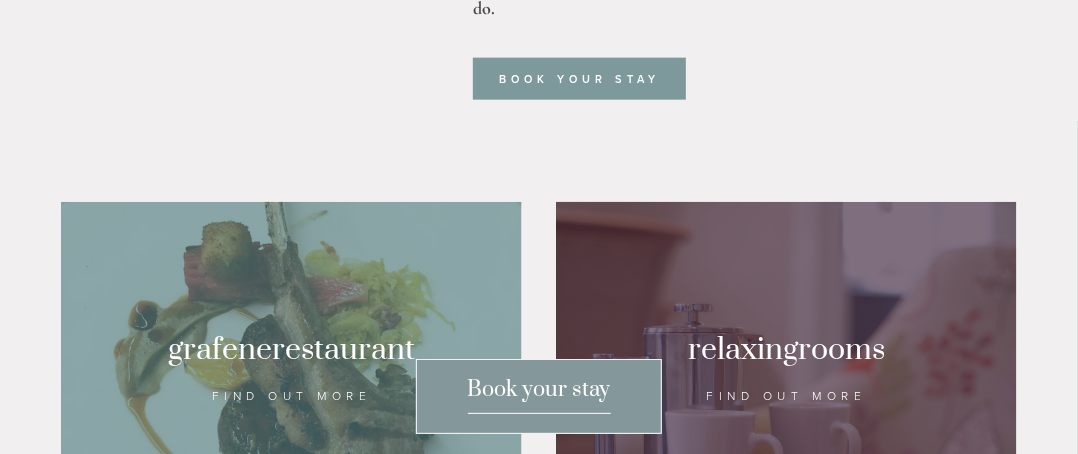 scroll, scrollTop: 1200, scrollLeft: 0, axis: vertical 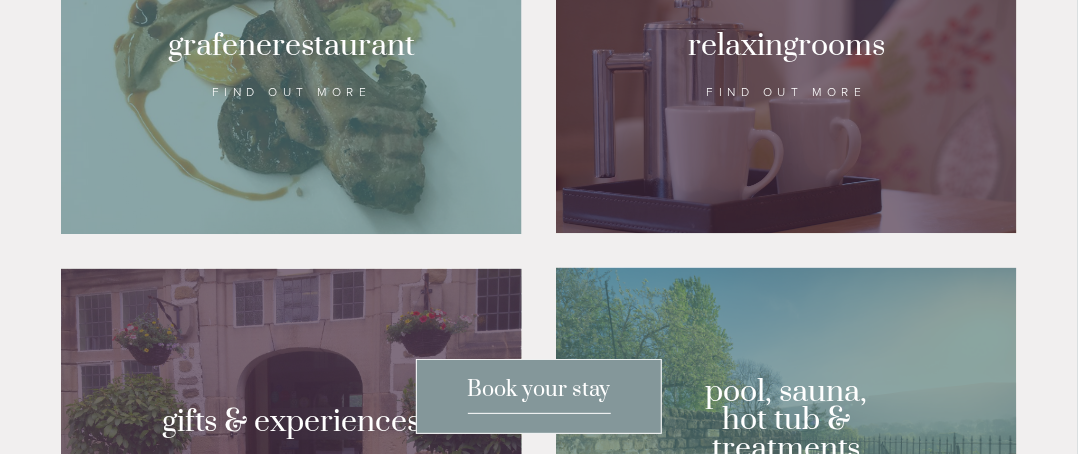 click at bounding box center [786, 66] 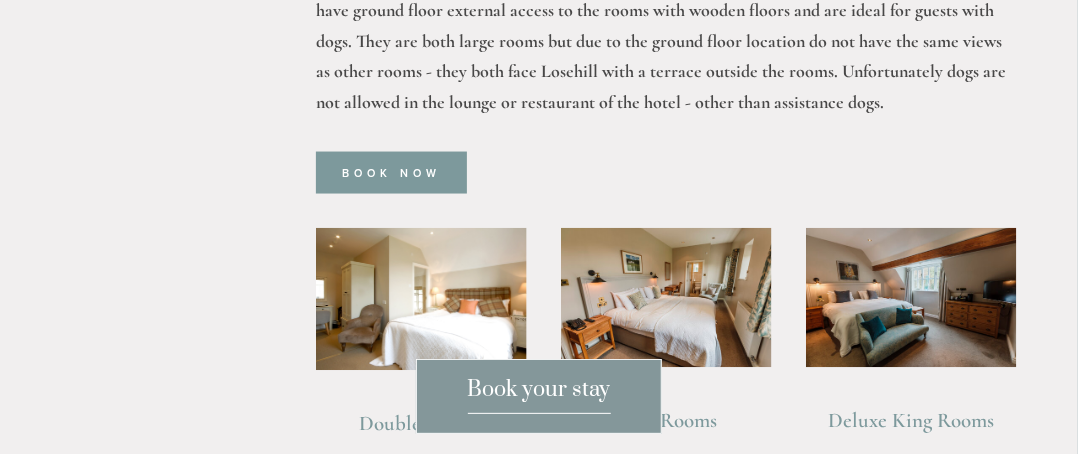 scroll, scrollTop: 1200, scrollLeft: 0, axis: vertical 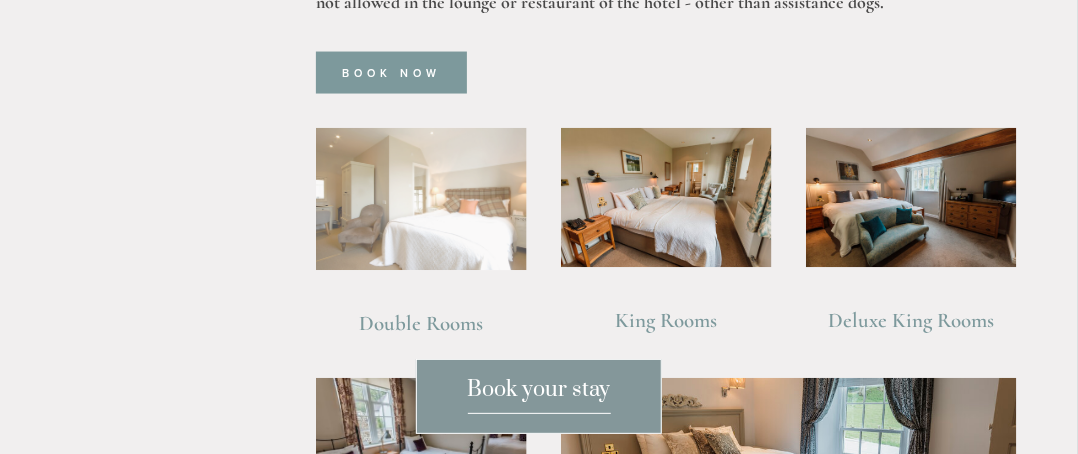 click at bounding box center (421, 199) 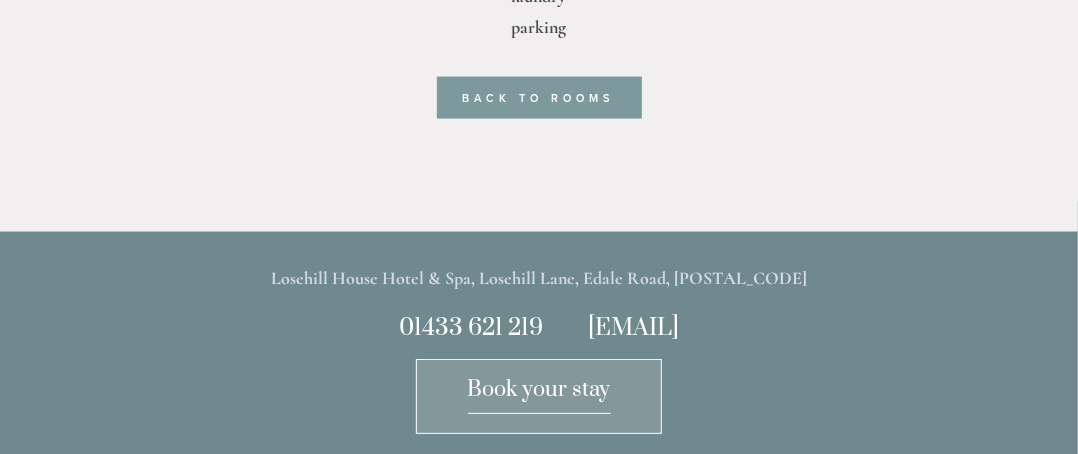 scroll, scrollTop: 1100, scrollLeft: 0, axis: vertical 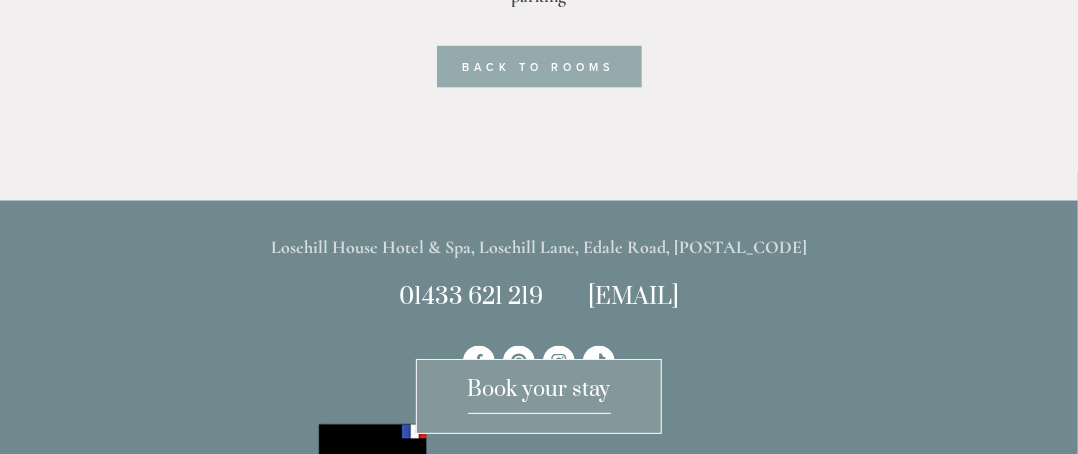 click on "back to rooms" at bounding box center [539, 67] 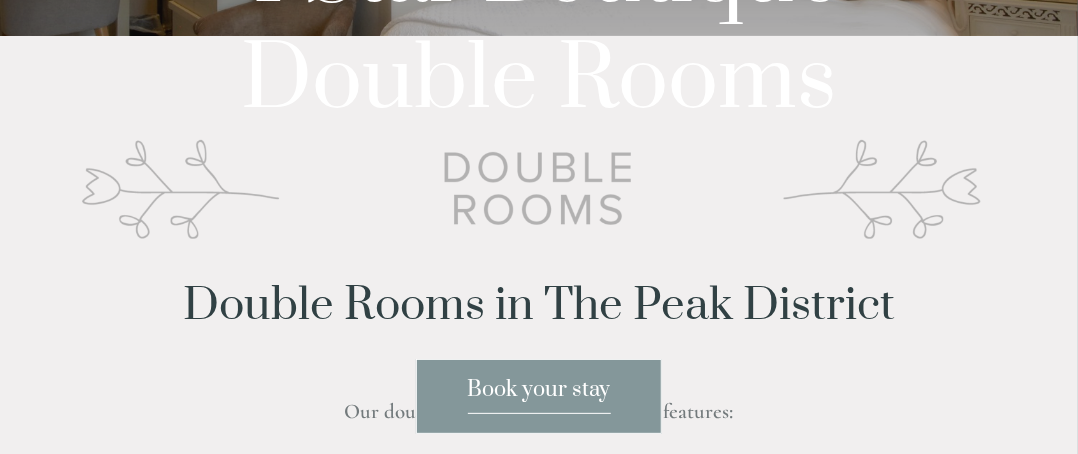 scroll, scrollTop: 0, scrollLeft: 0, axis: both 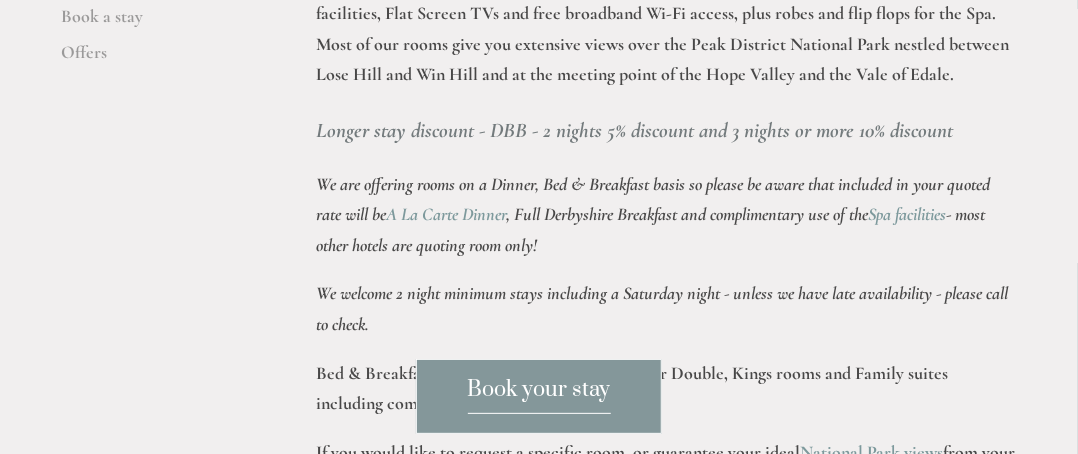 click on "Book your stay" at bounding box center (539, 395) 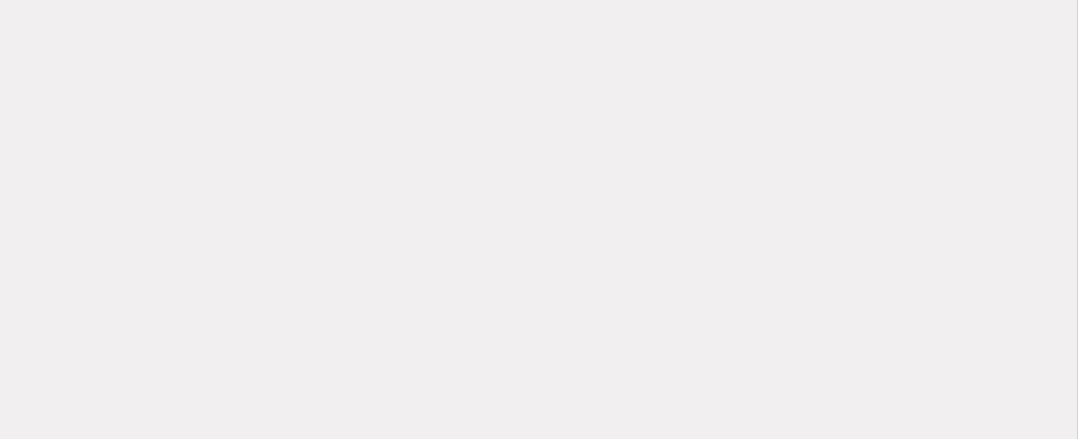 scroll, scrollTop: 903, scrollLeft: 0, axis: vertical 